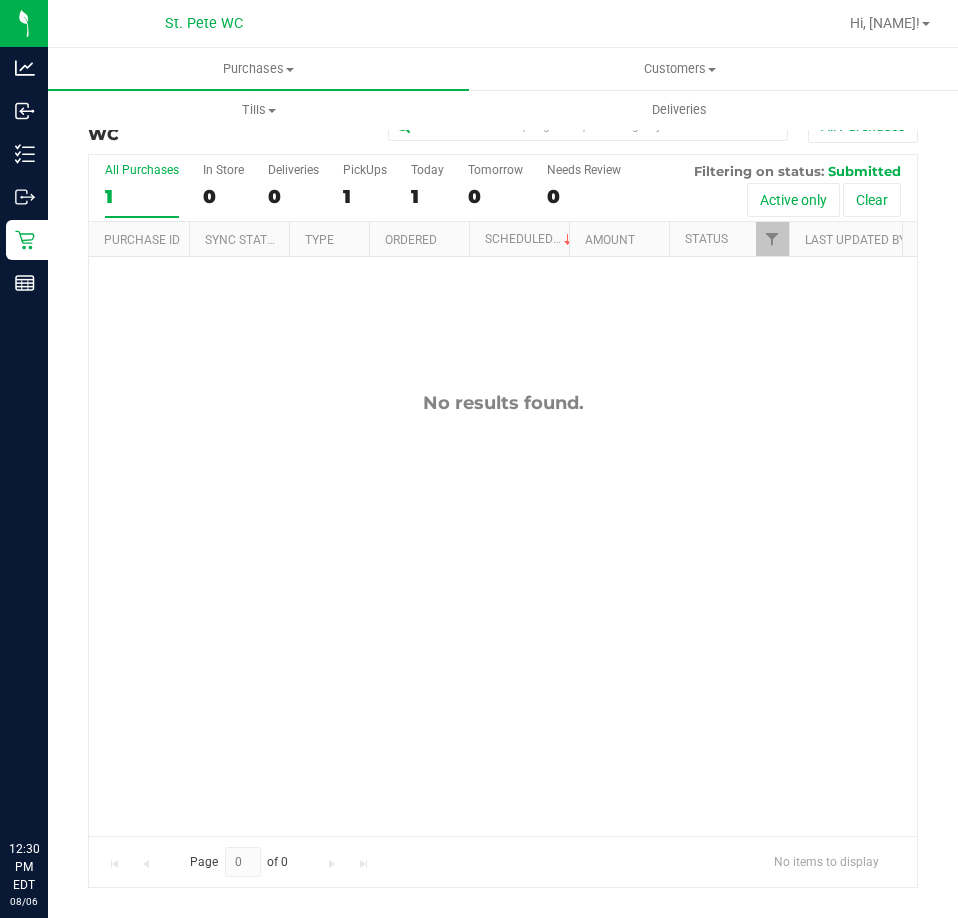 scroll, scrollTop: 0, scrollLeft: 0, axis: both 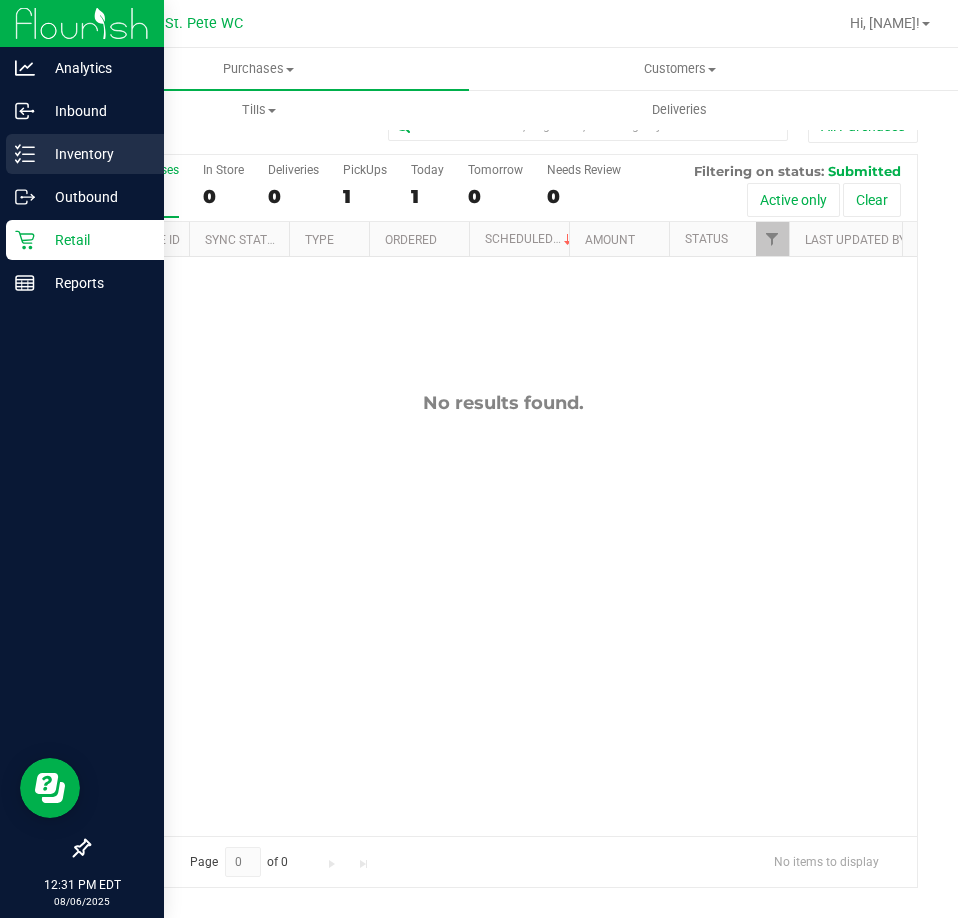 click on "Inventory" at bounding box center (95, 154) 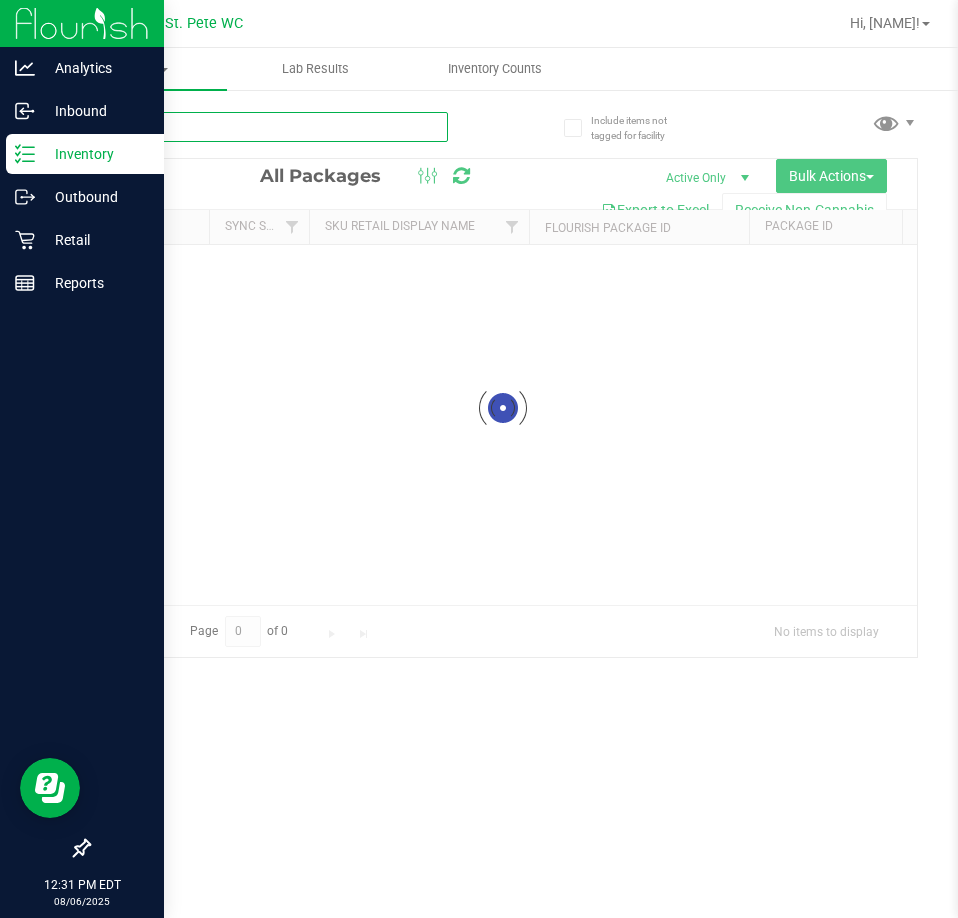 click at bounding box center (268, 127) 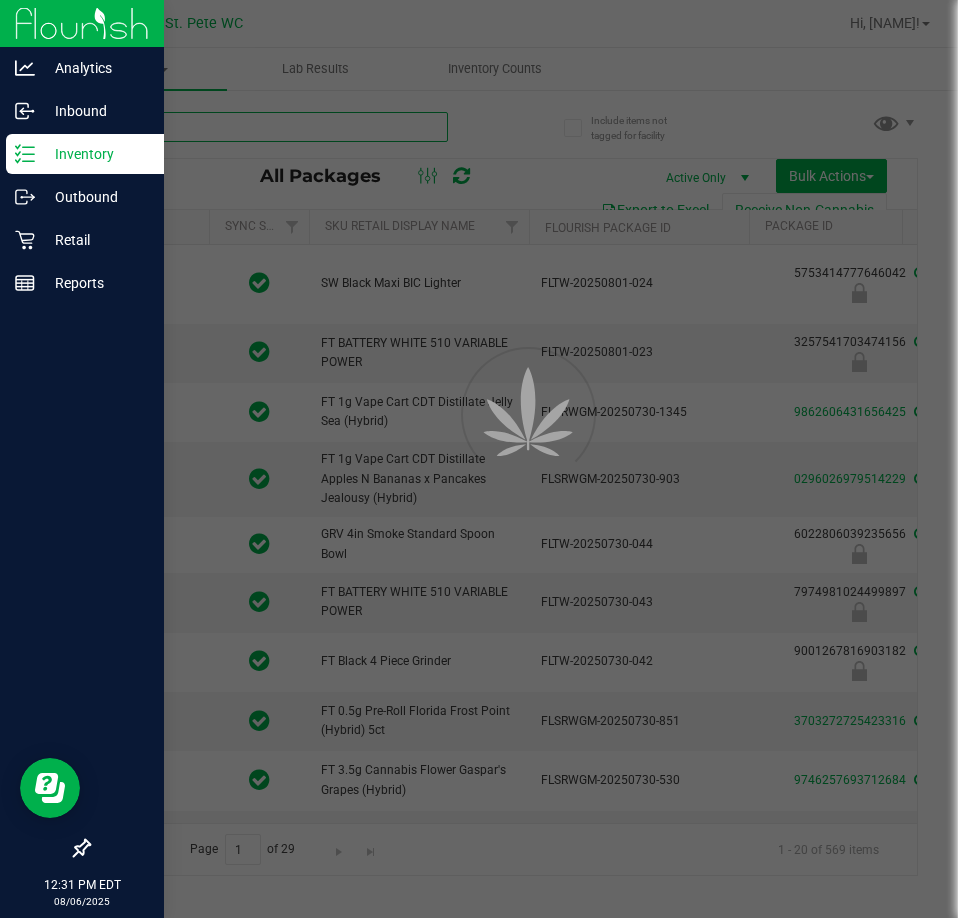 type on "stw" 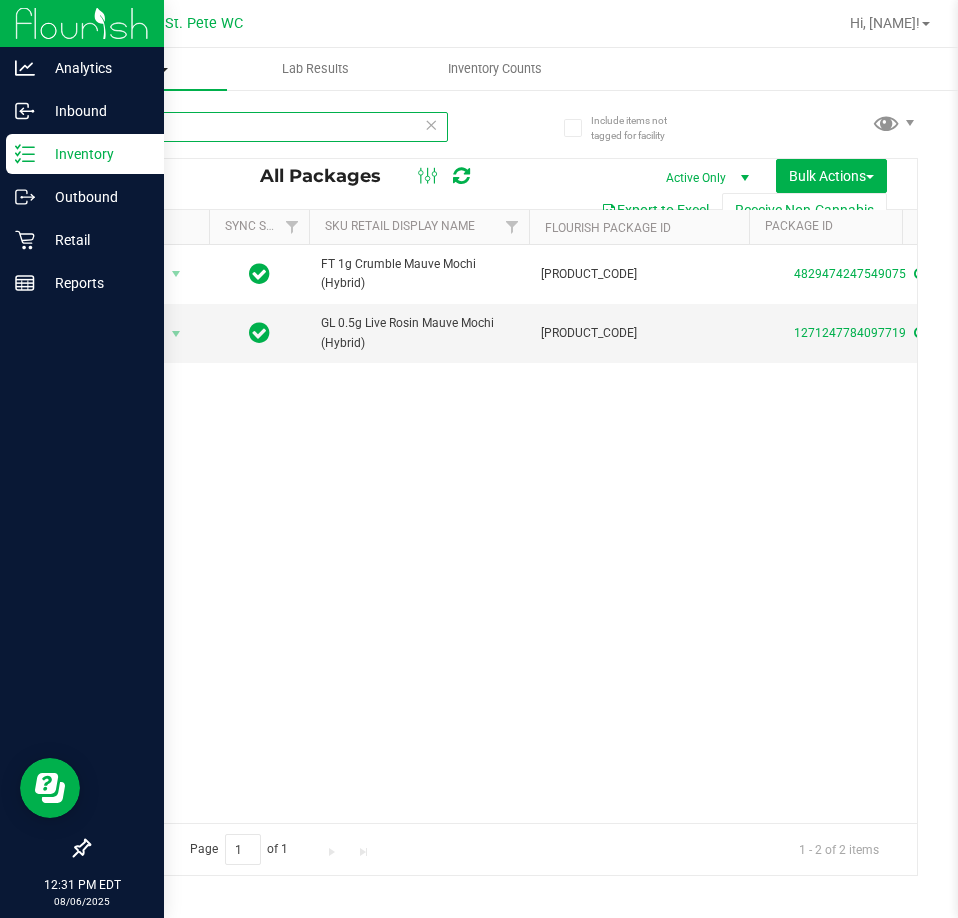 drag, startPoint x: 353, startPoint y: 130, endPoint x: 94, endPoint y: 78, distance: 264.16852 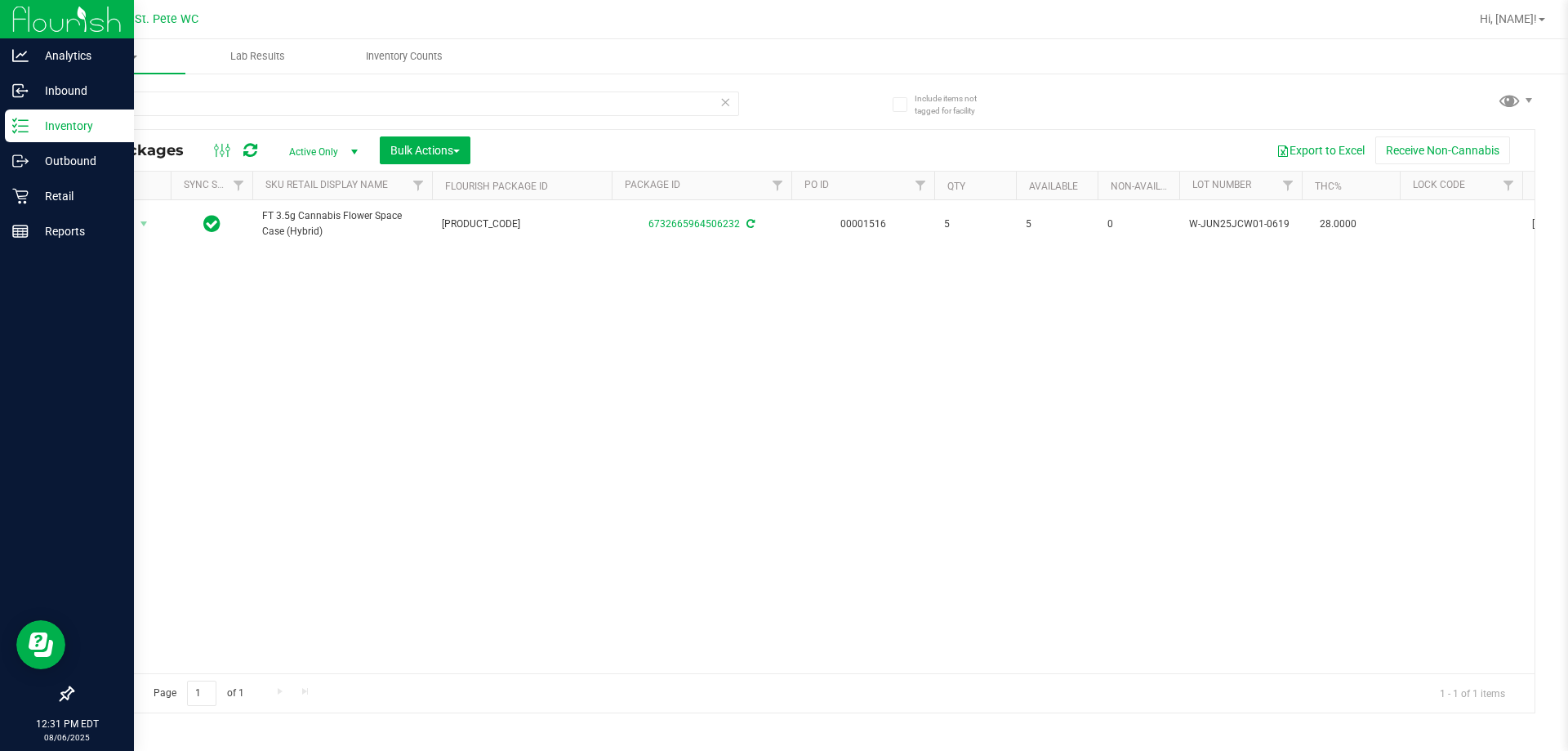 drag, startPoint x: 738, startPoint y: 347, endPoint x: 666, endPoint y: 317, distance: 78 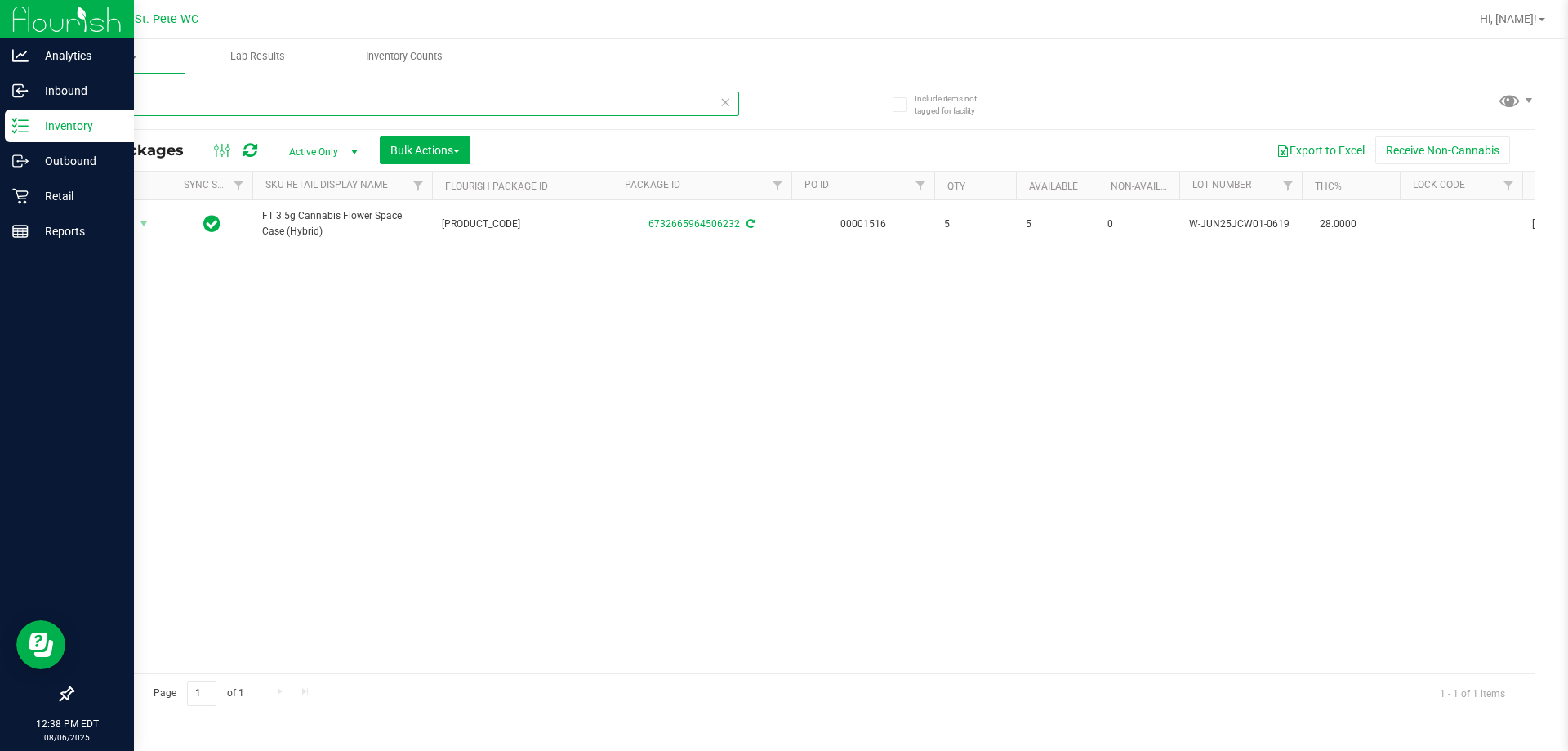 click on "jcw" at bounding box center [405, 104] 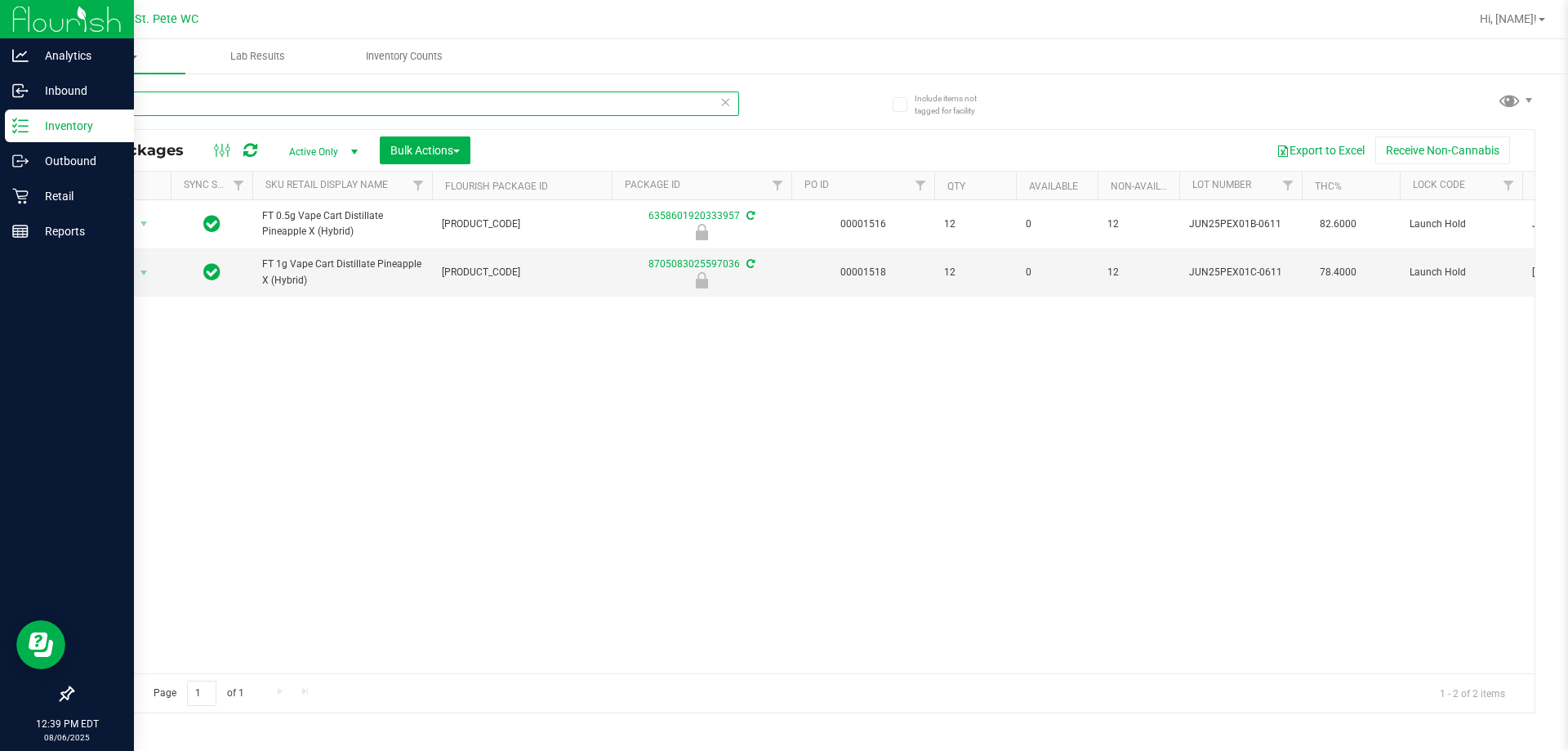 type on "pex" 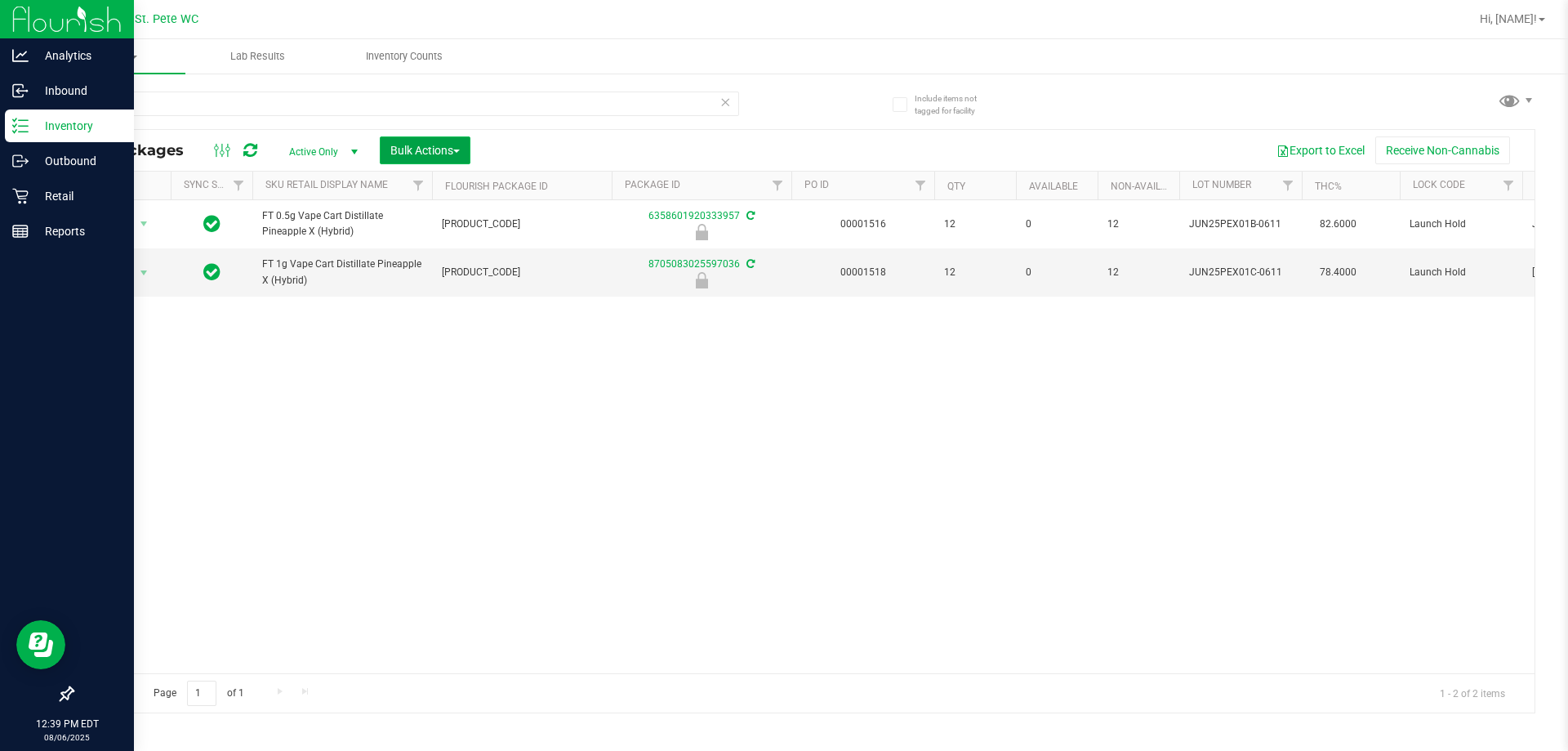 click on "Bulk Actions" at bounding box center [425, 150] 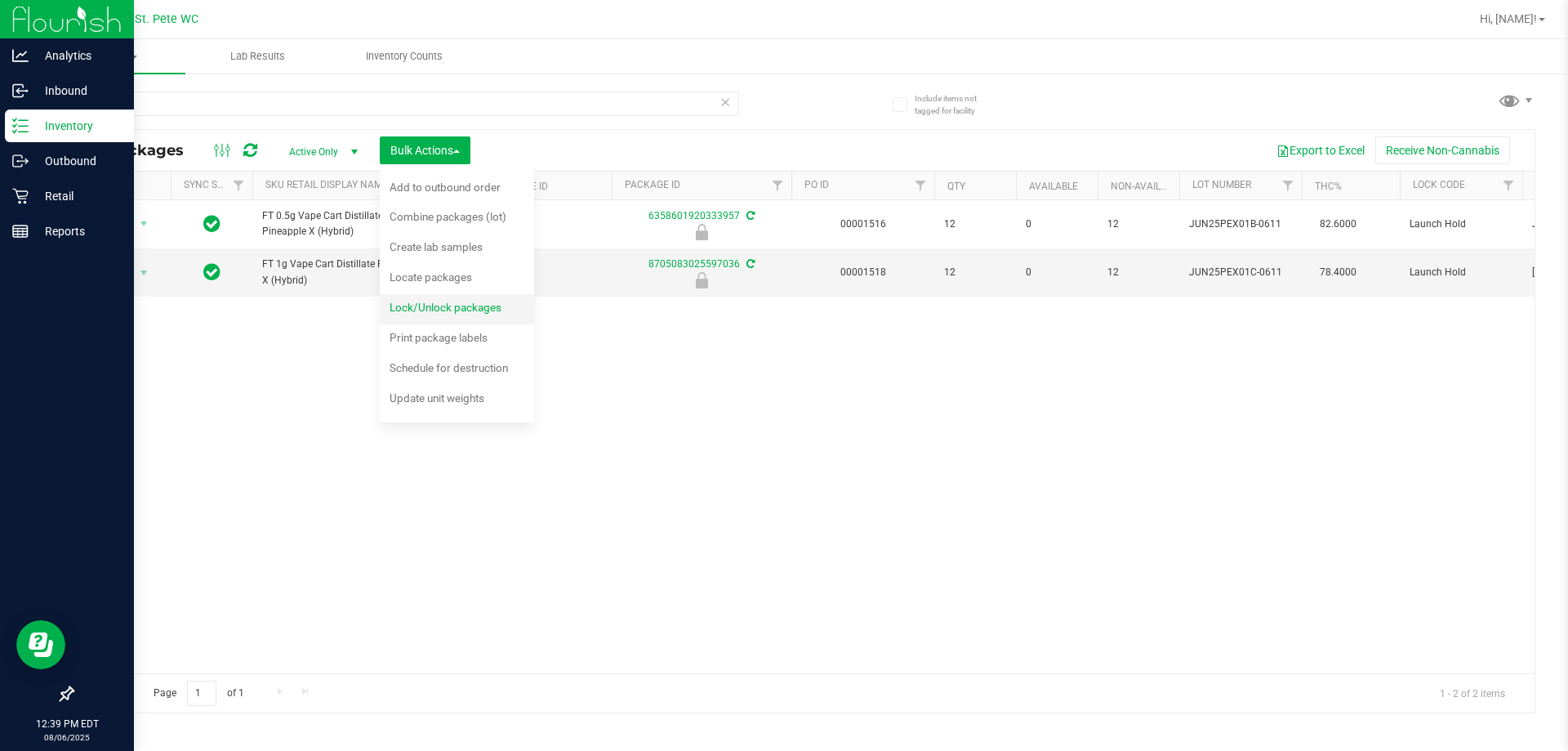 click on "Lock/Unlock packages" at bounding box center (457, 310) 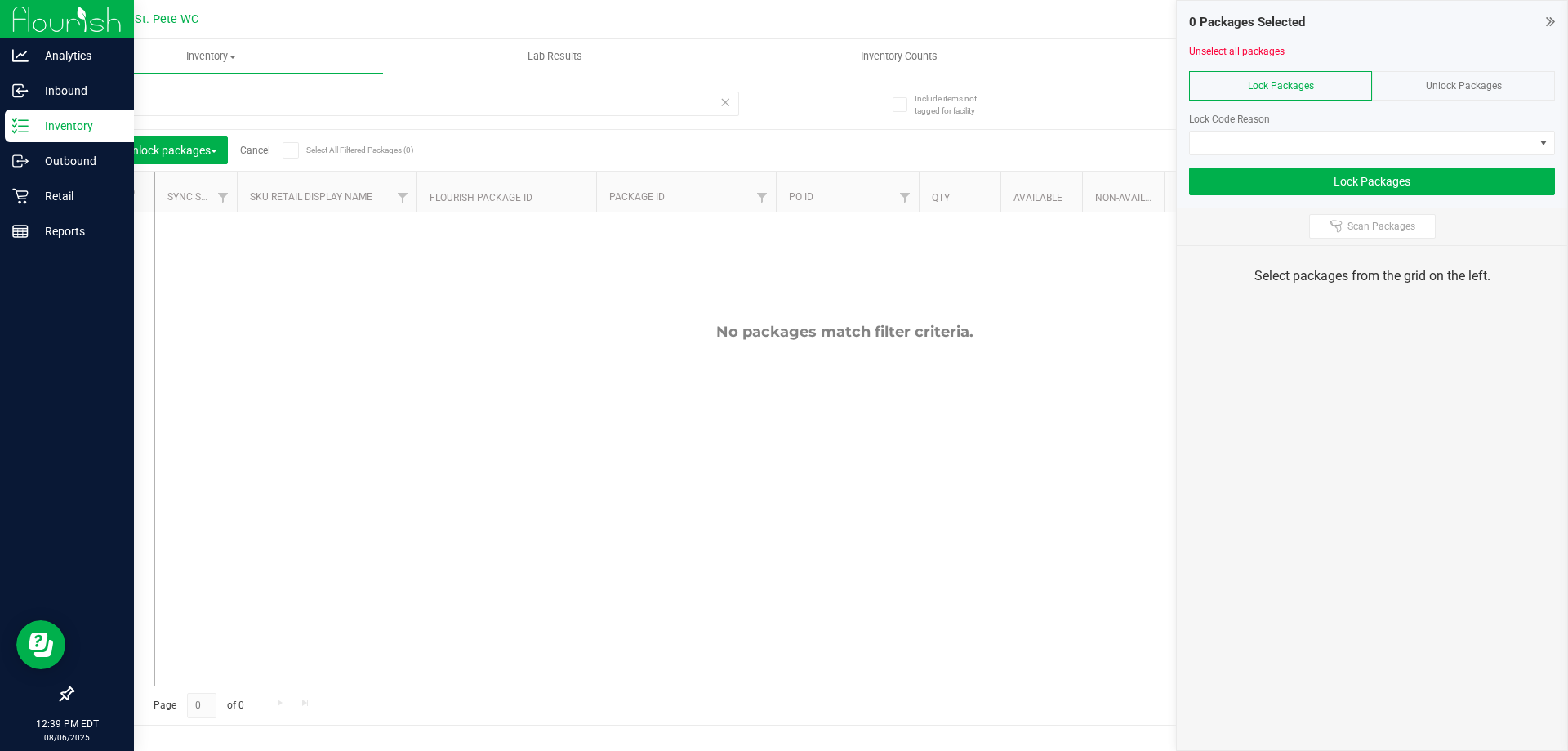 click on "Cancel" at bounding box center (255, 150) 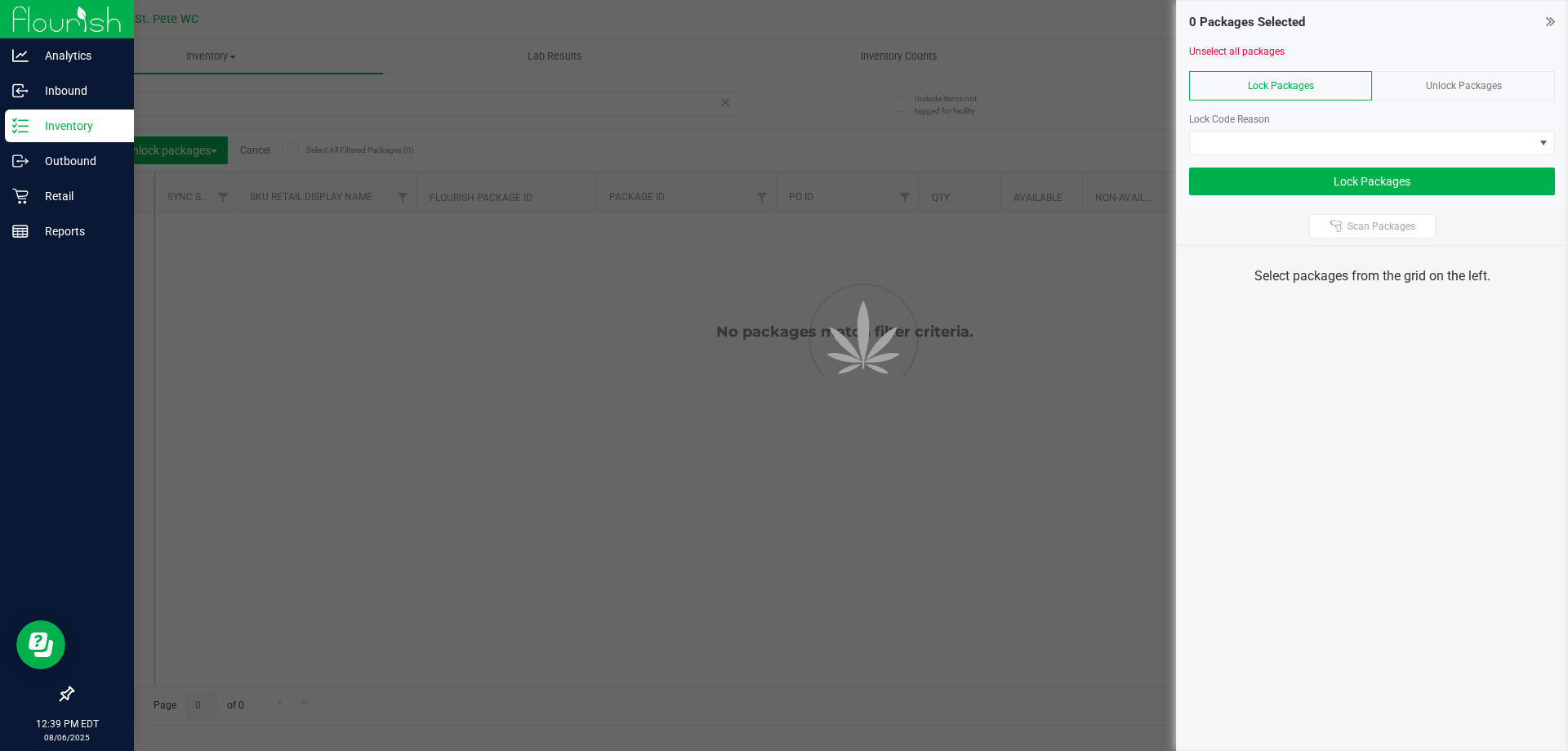 click at bounding box center [784, 375] 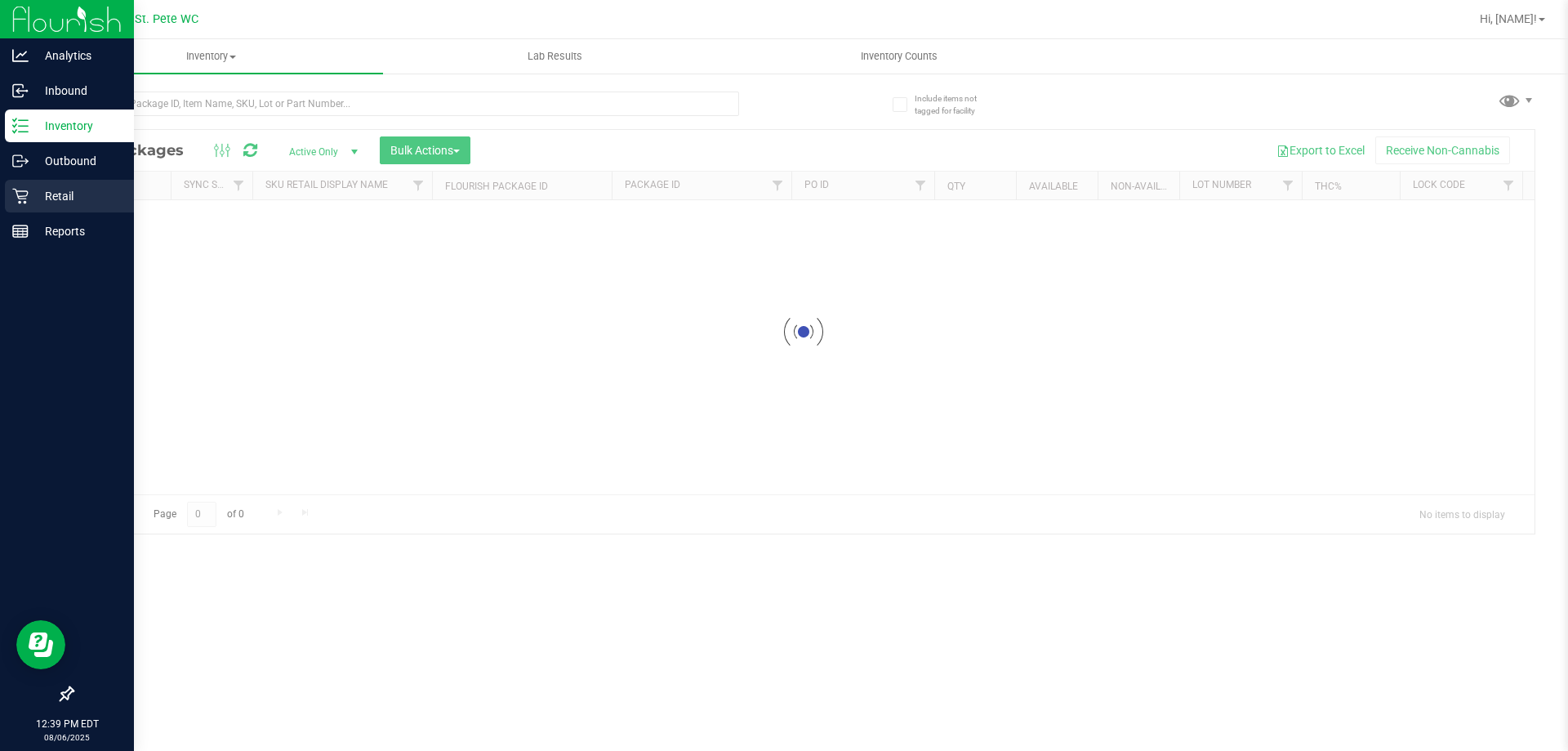 click 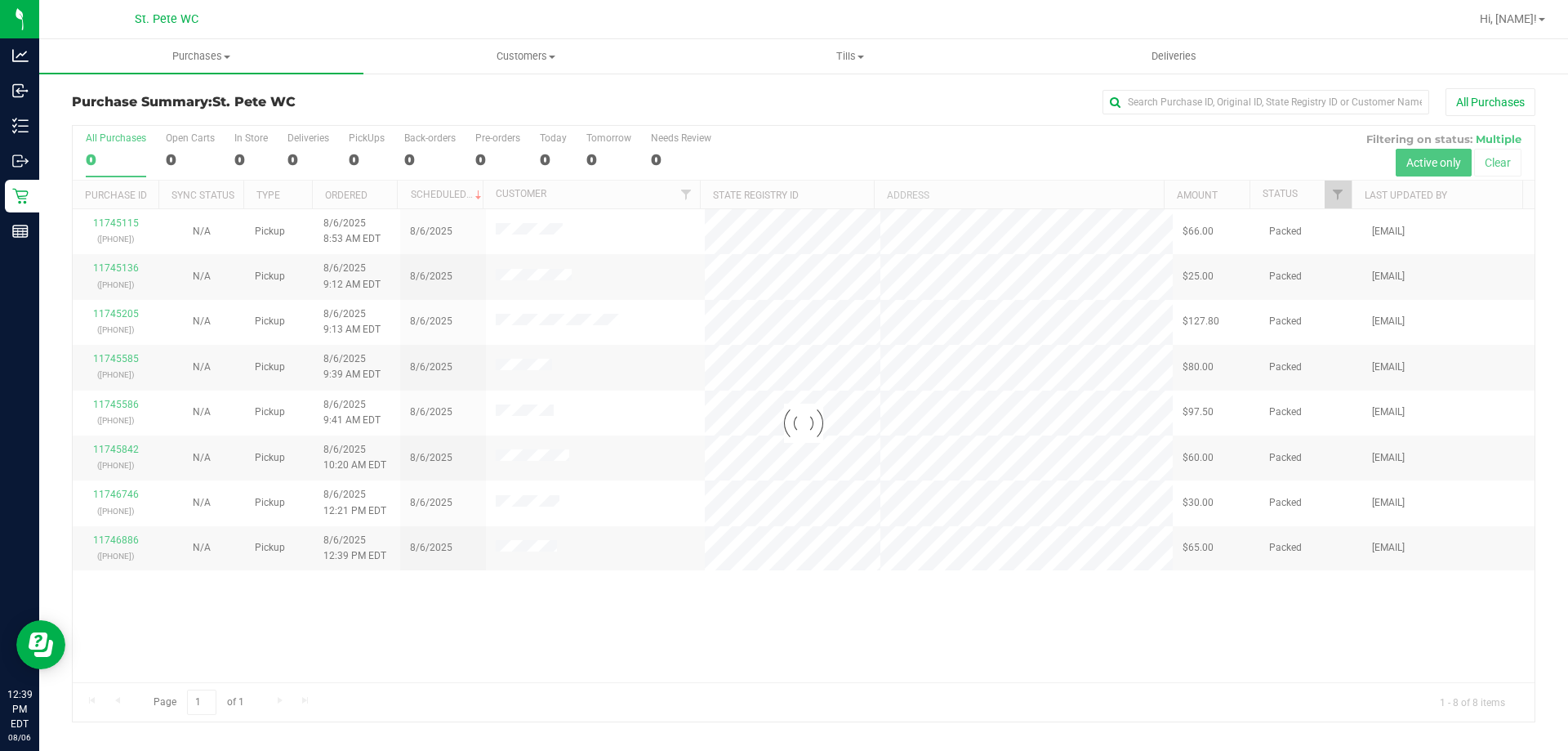 click at bounding box center [804, 423] 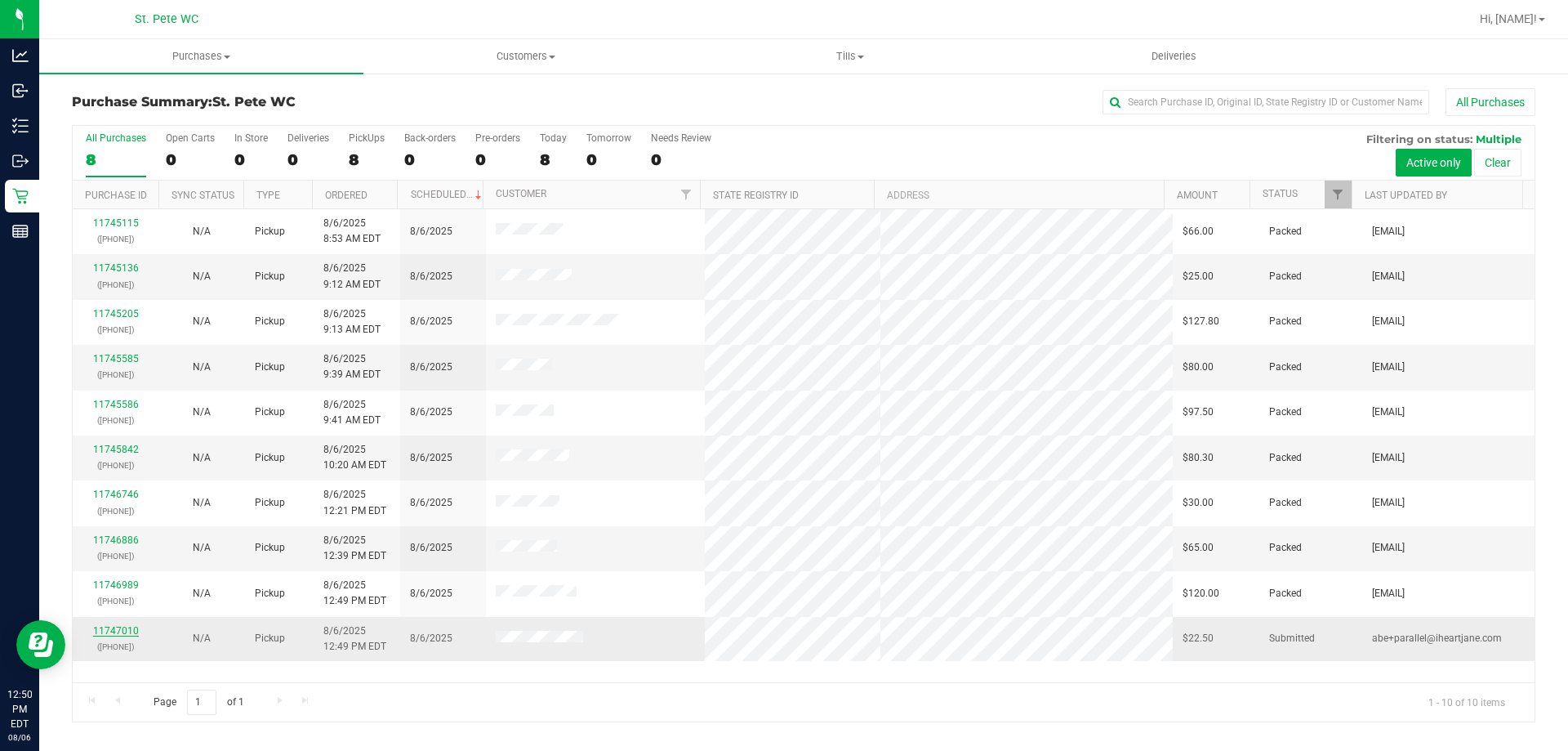 click on "11747010" at bounding box center [116, 631] 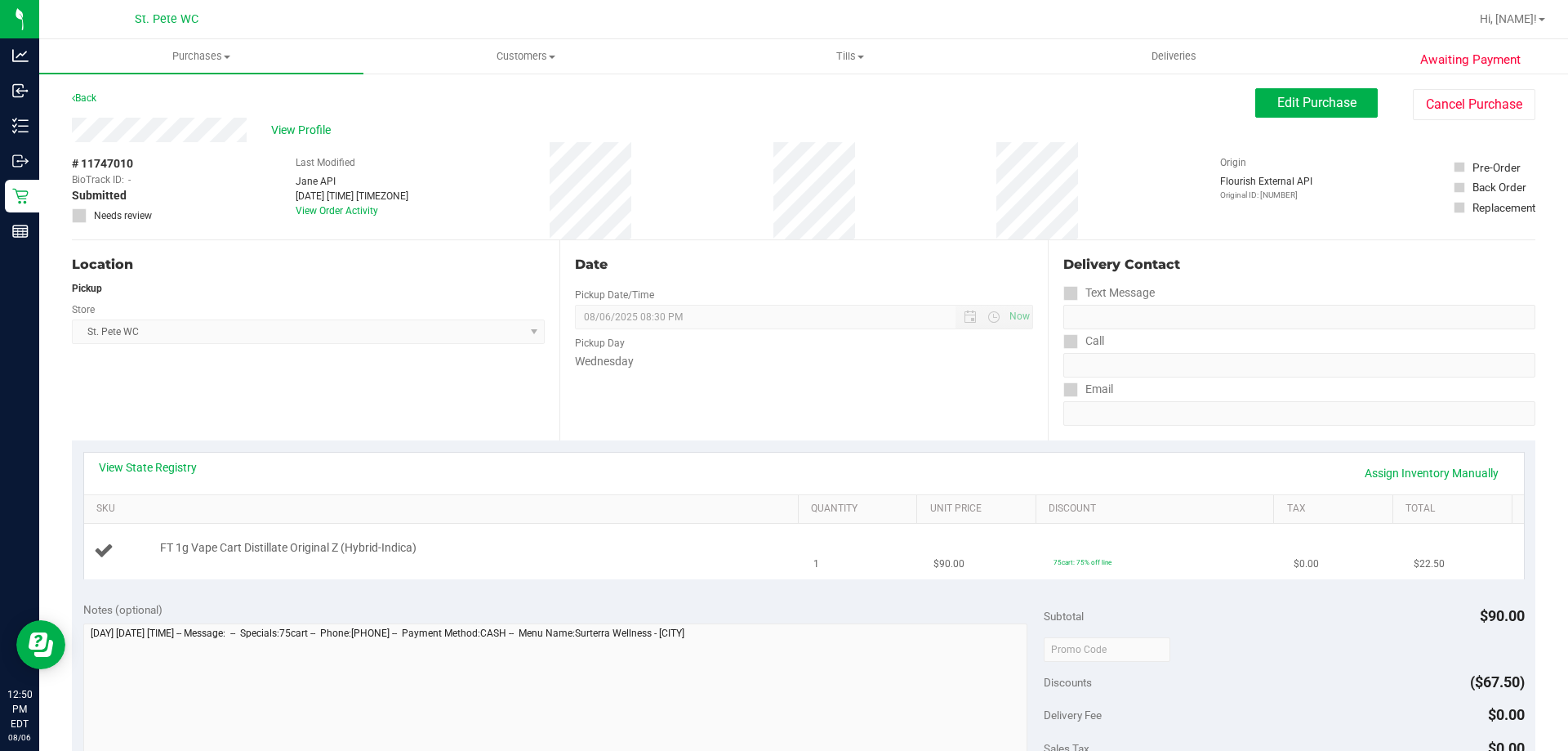 click on "FT 1g Vape Cart Distillate Original Z (Hybrid-Indica)" at bounding box center [444, 551] 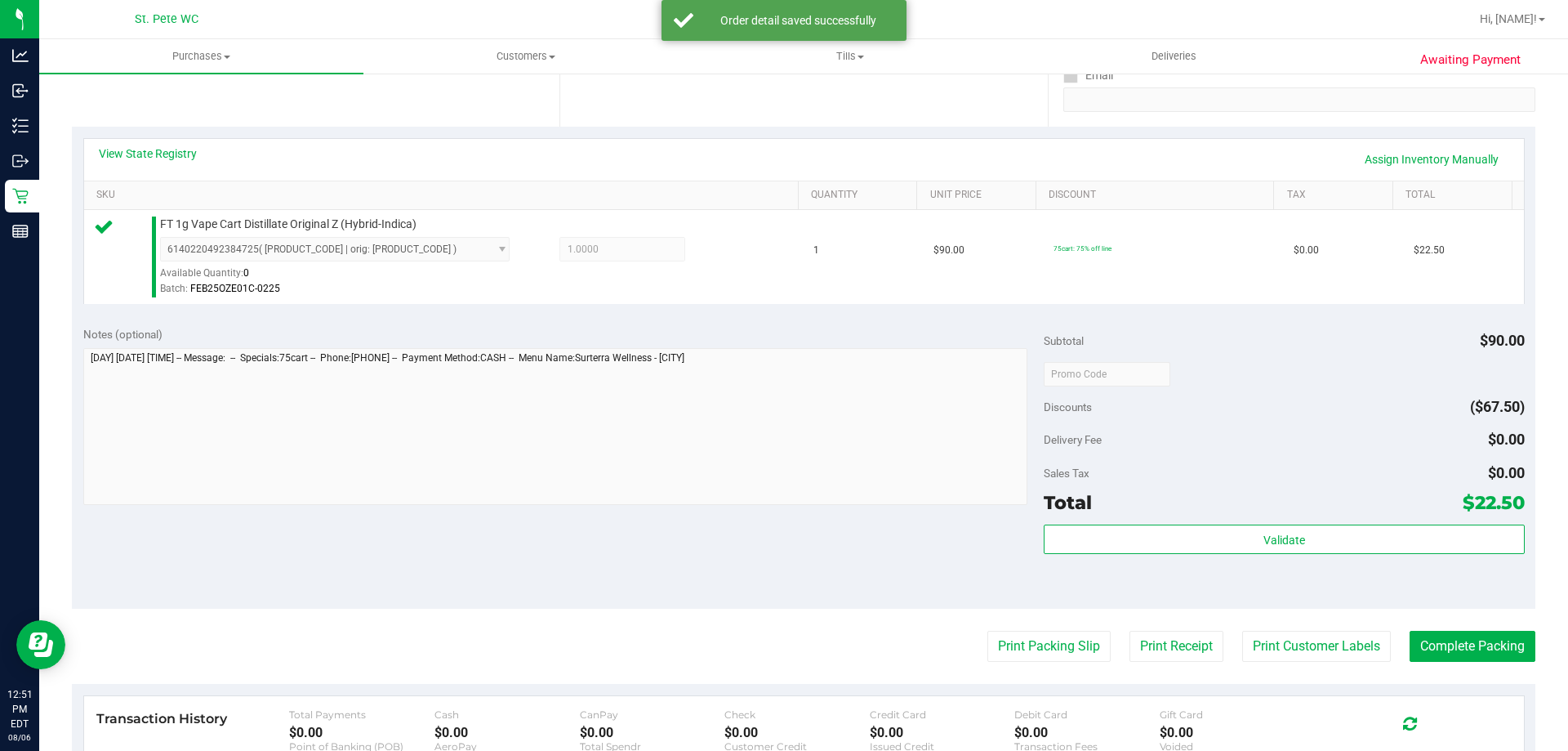 scroll, scrollTop: 327, scrollLeft: 0, axis: vertical 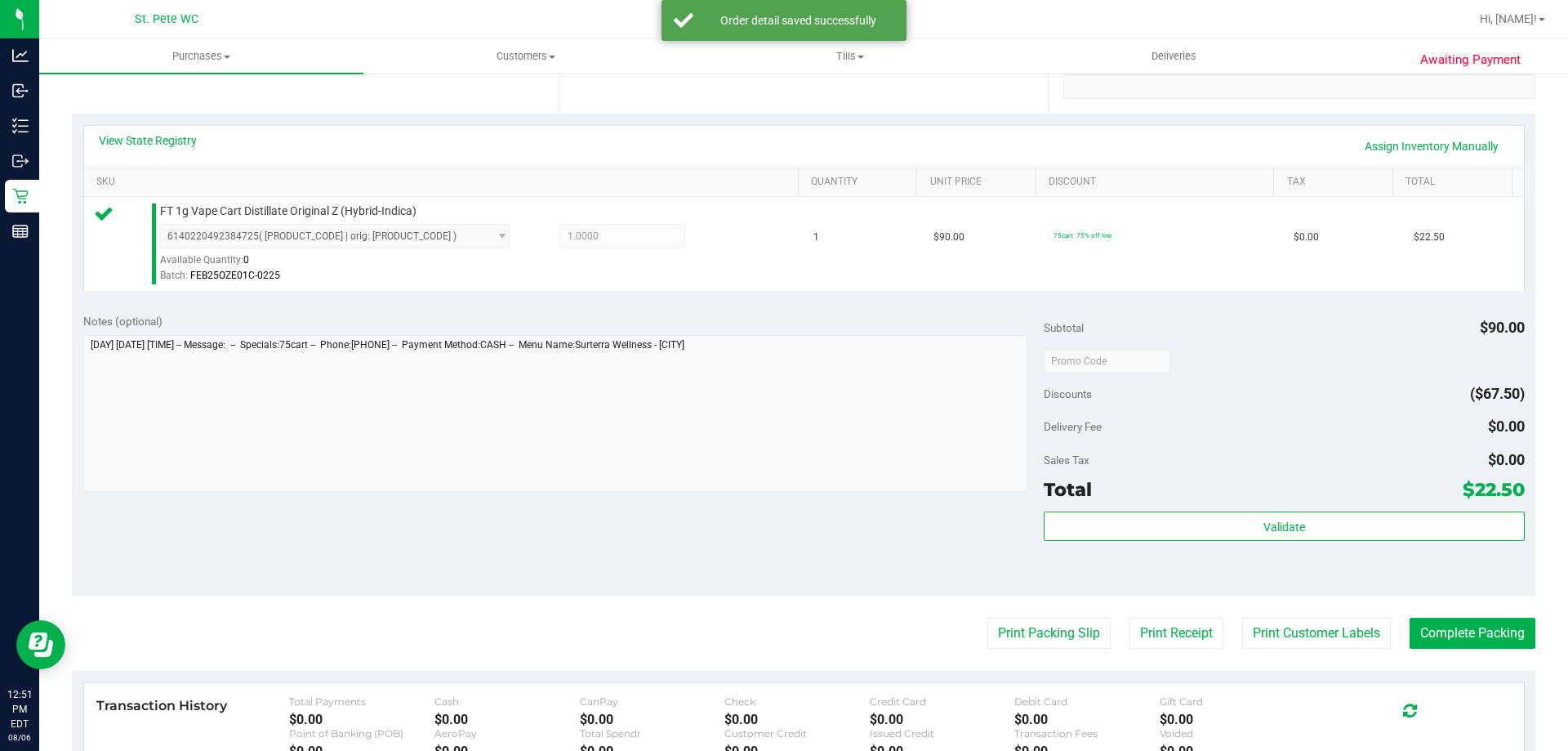 click on "Validate" at bounding box center [1284, 548] 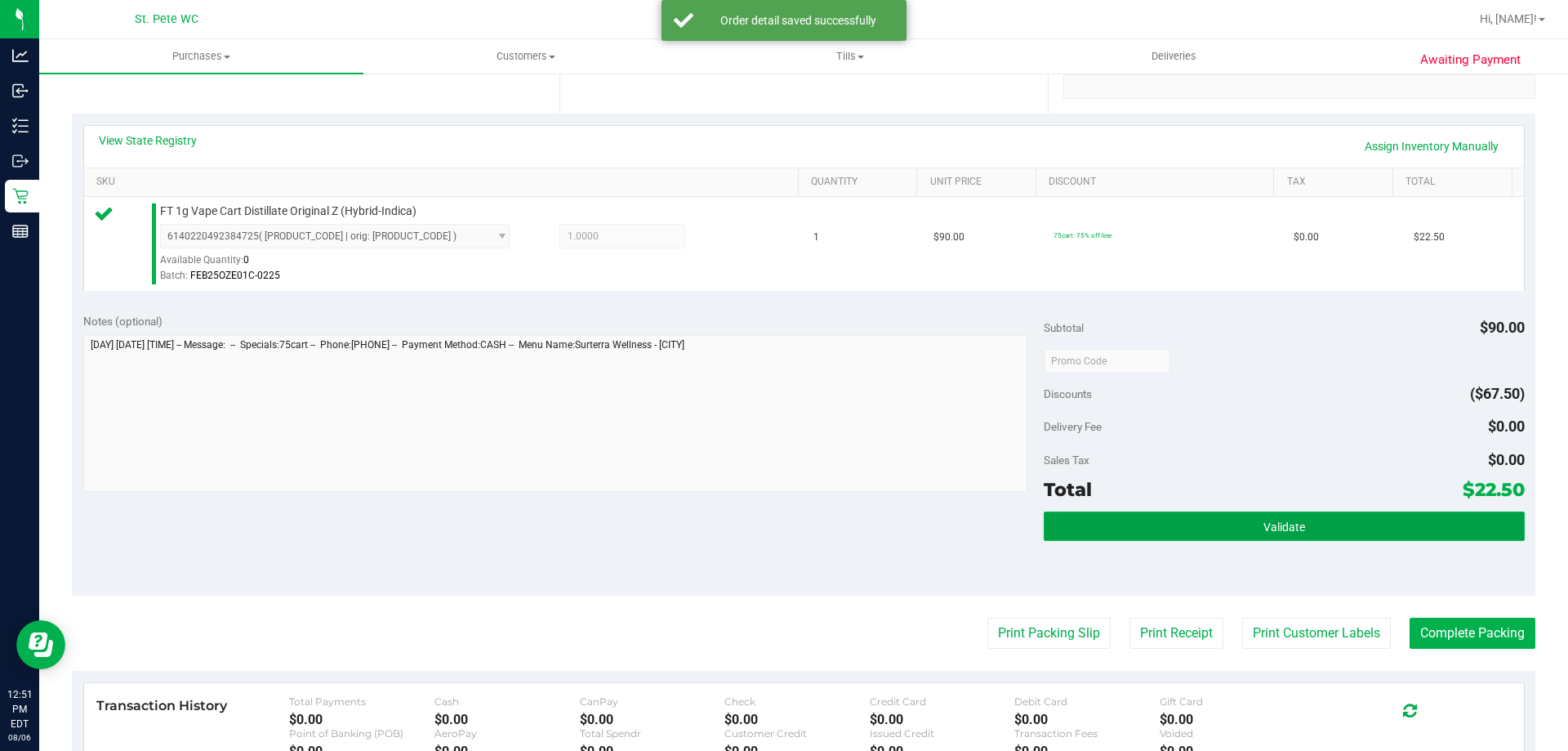 click on "Validate" at bounding box center (1284, 526) 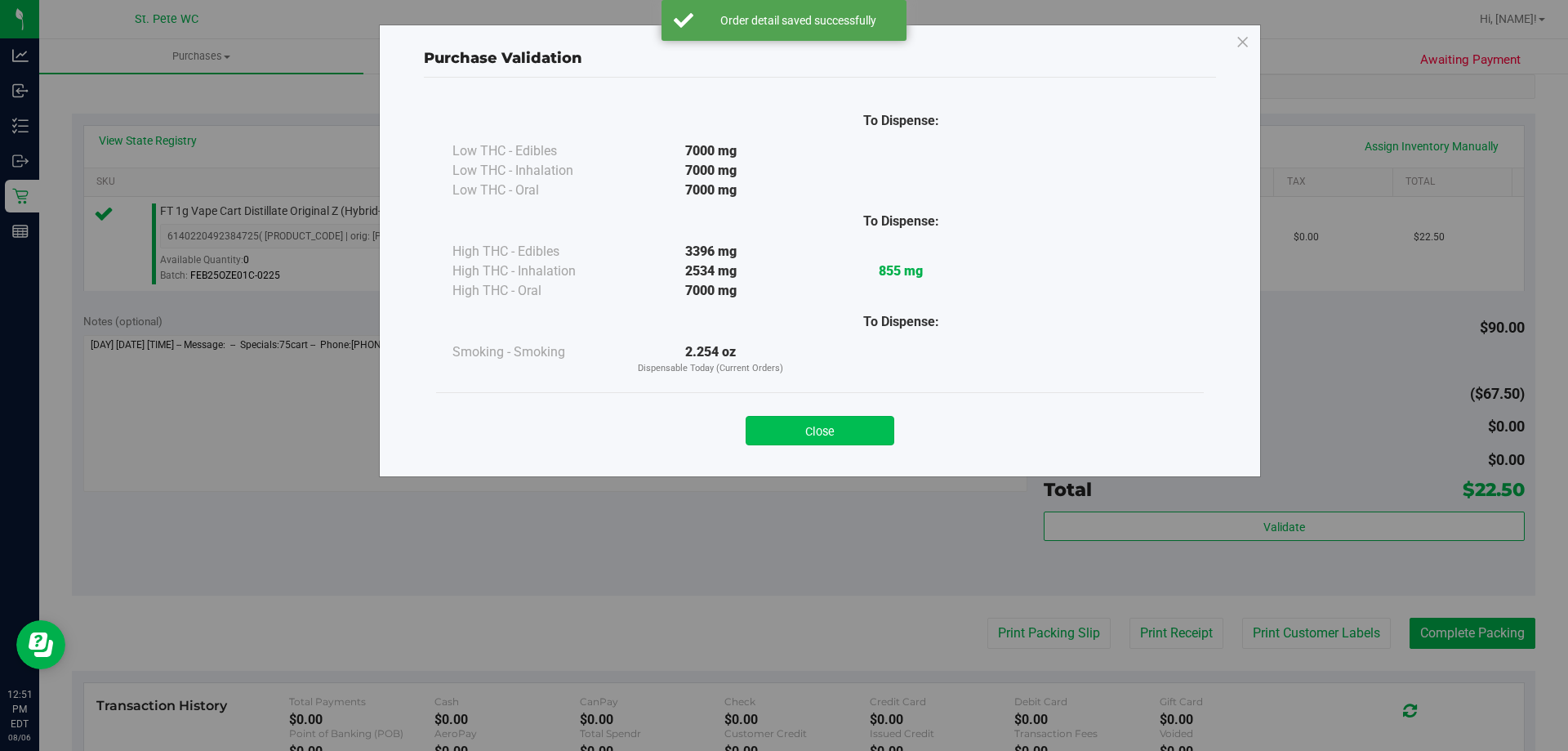 click on "Close" at bounding box center (820, 431) 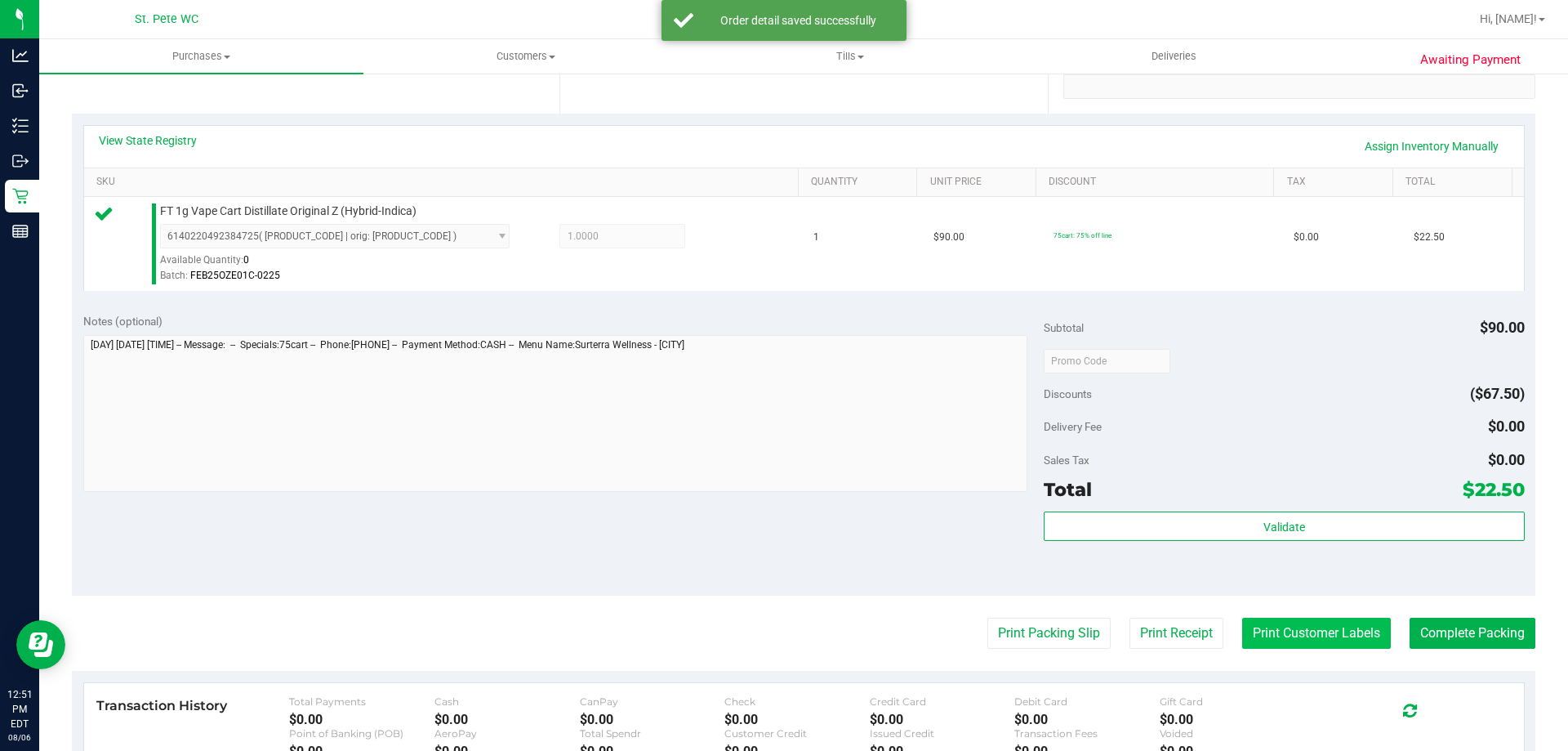 click on "Print Customer Labels" at bounding box center [1316, 633] 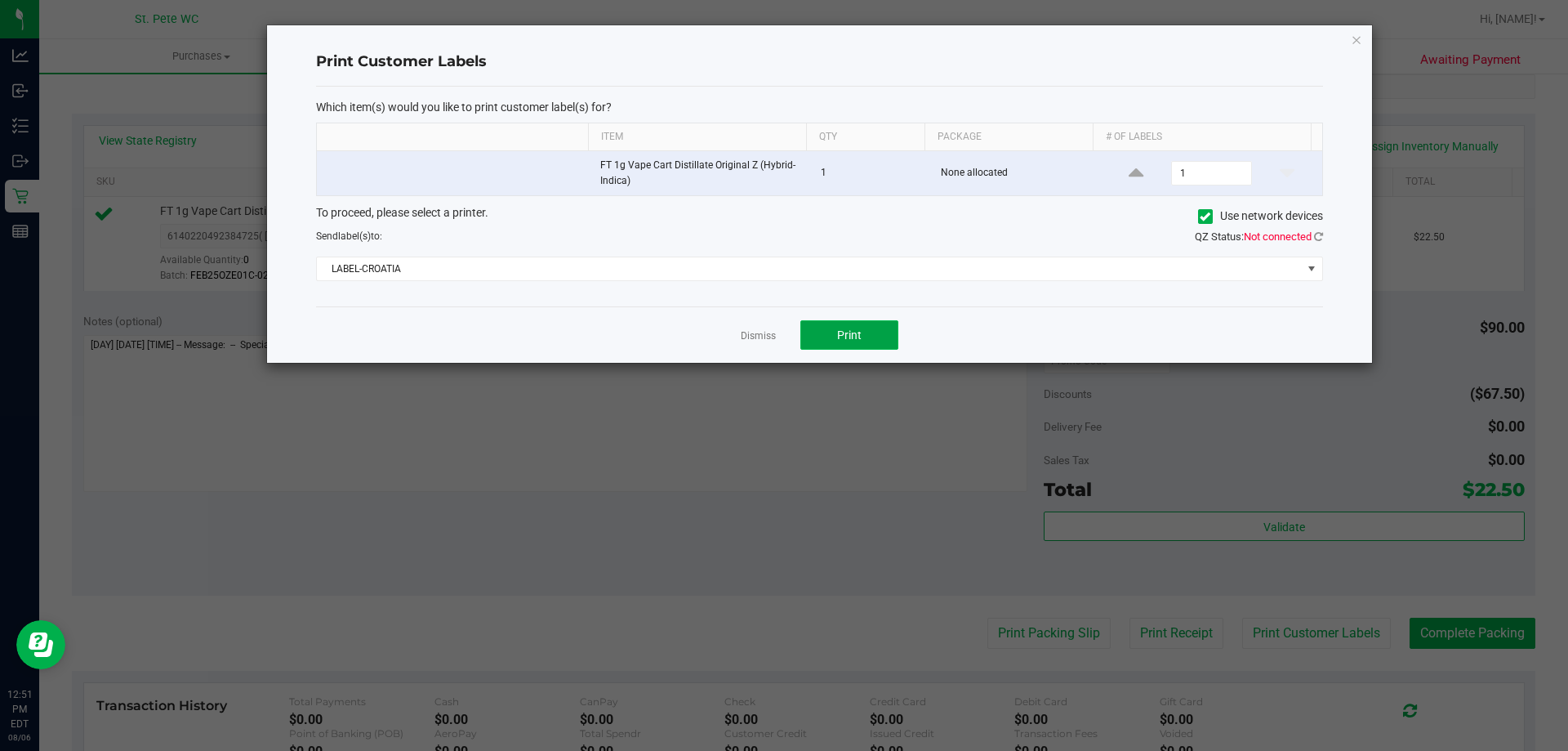 click on "Print" 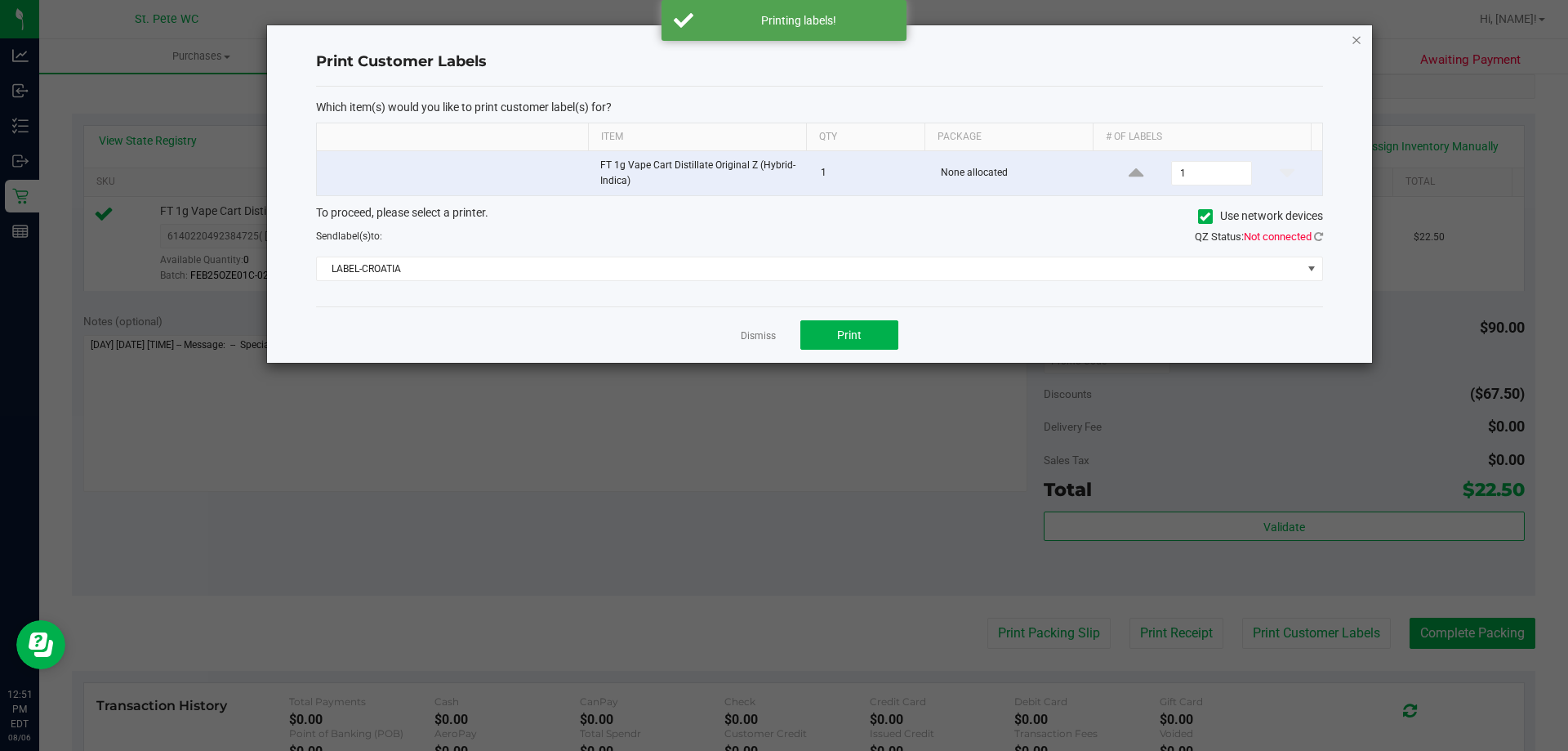 click 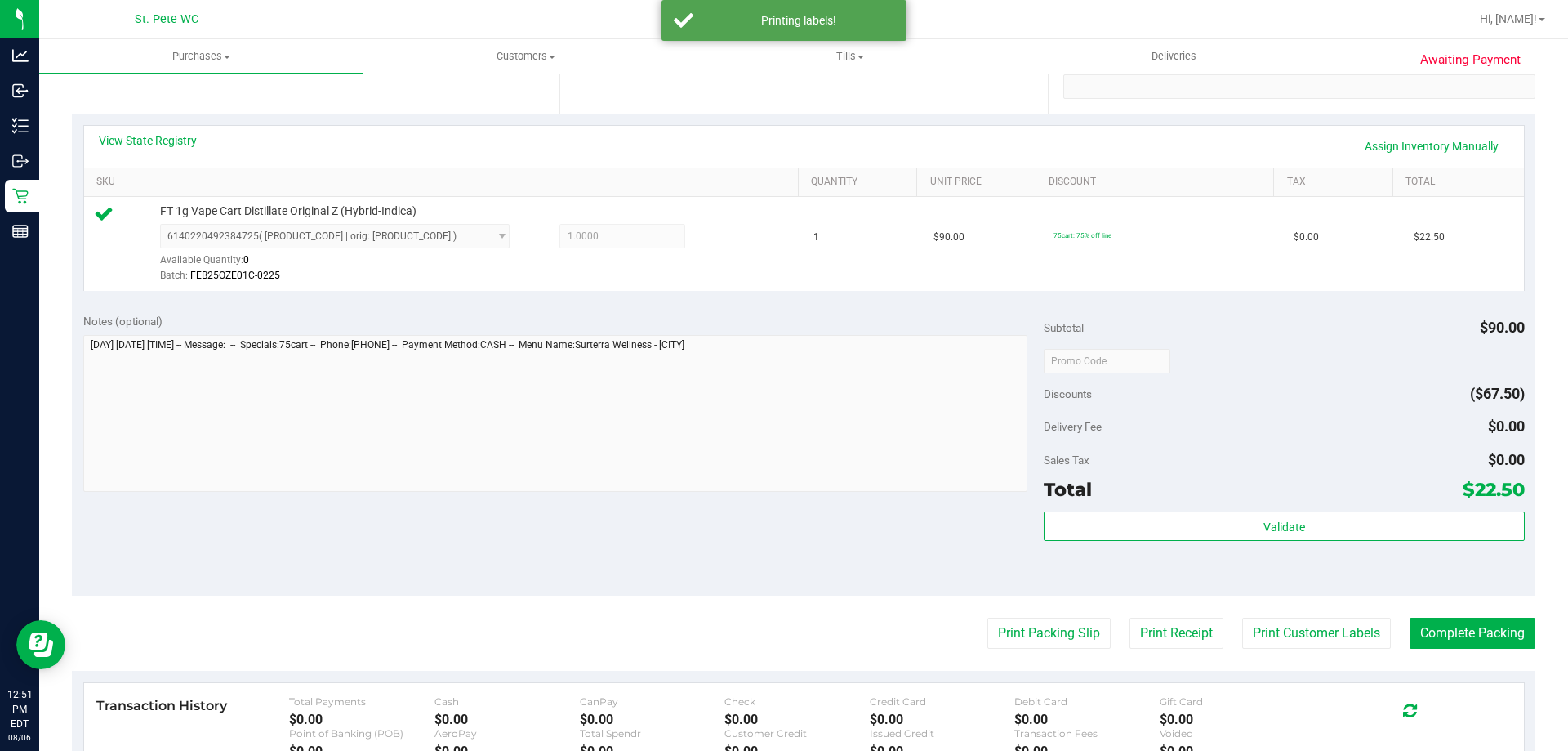 click on "Back
Edit Purchase
Cancel Purchase
View Profile
# [NUMBER]
BioTrack ID:
-
Submitted
Needs review
Last Modified
[NAME]
[DATE] [TIME] [TIMEZONE]" at bounding box center [804, 369] 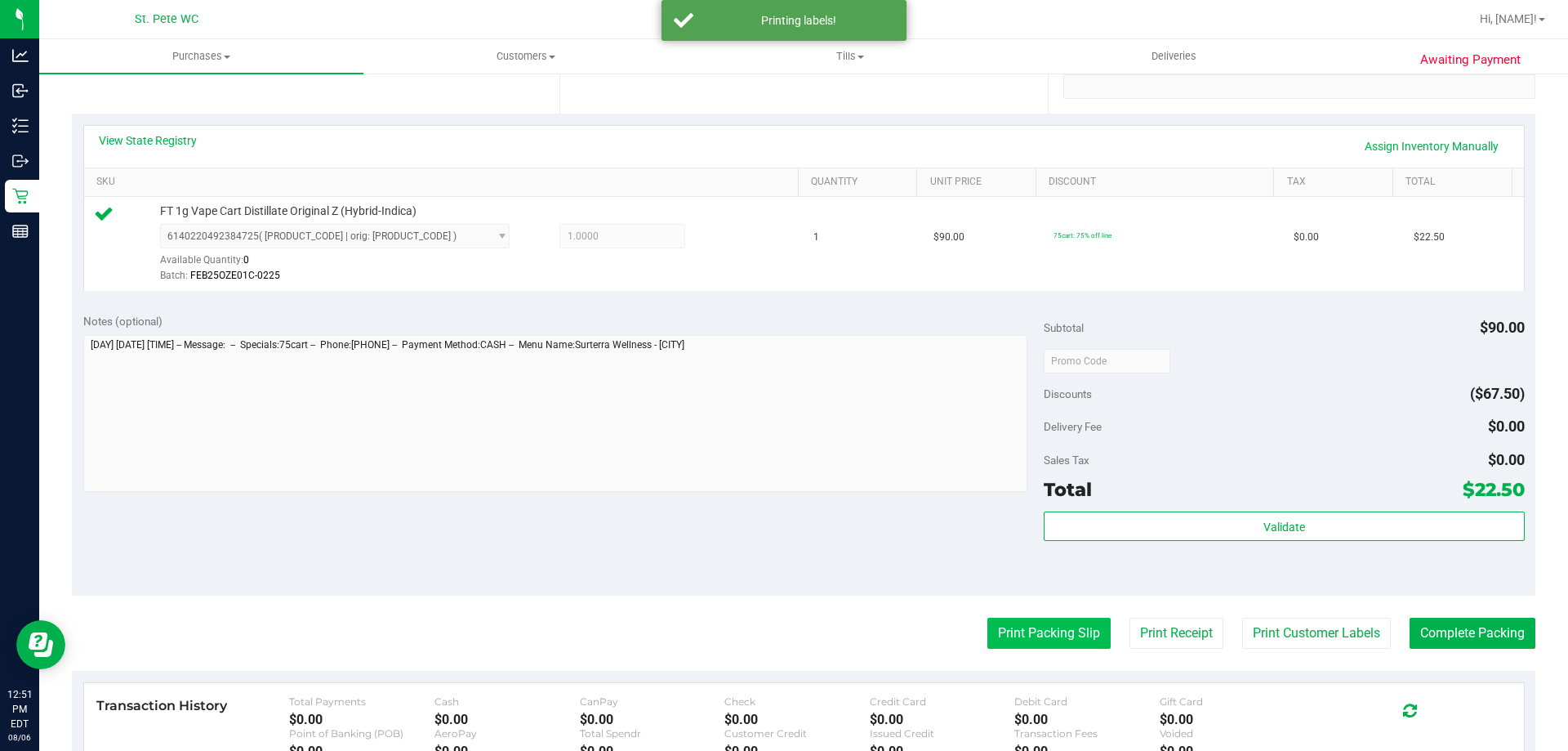 click on "Print Packing Slip" at bounding box center [1049, 633] 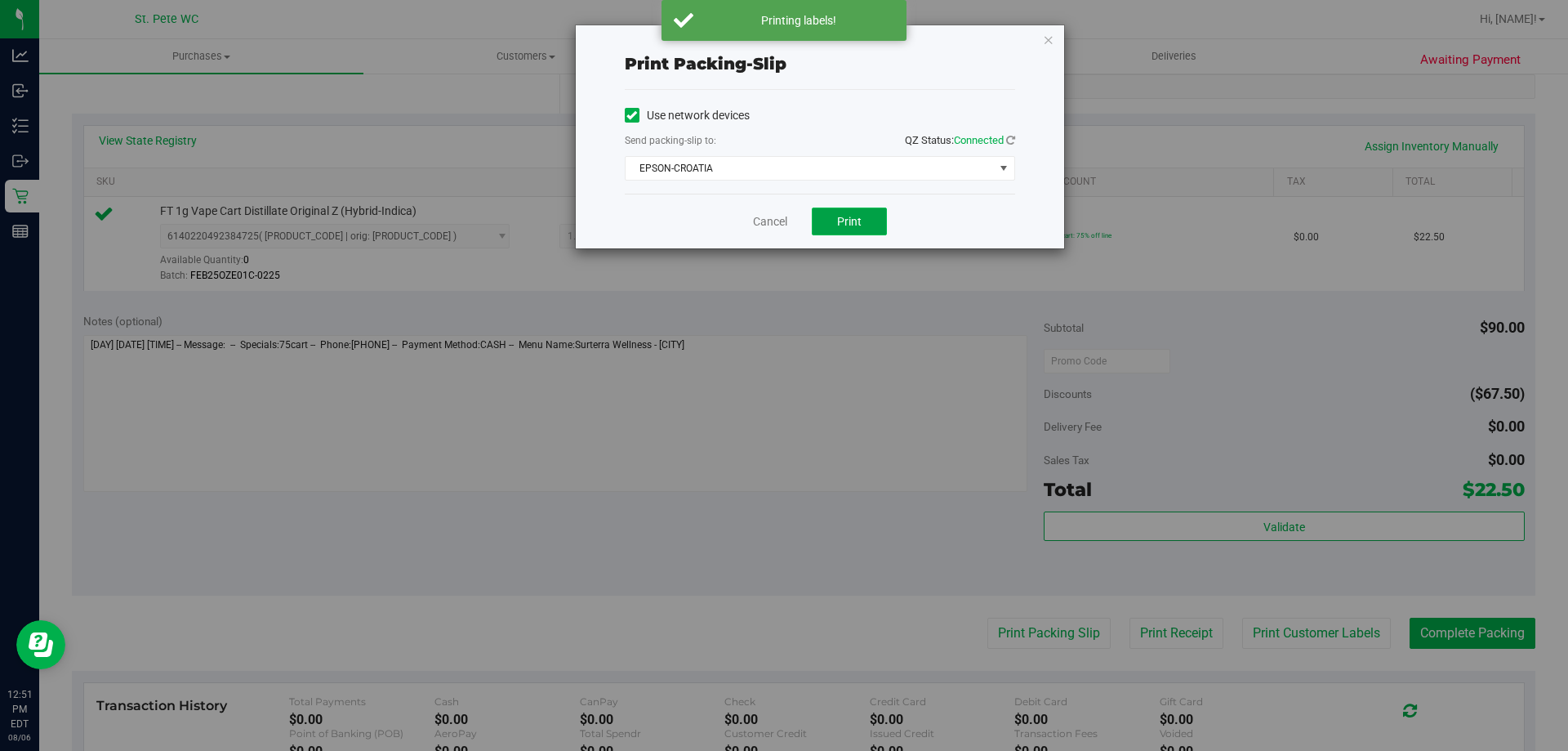 click on "Print" at bounding box center [849, 221] 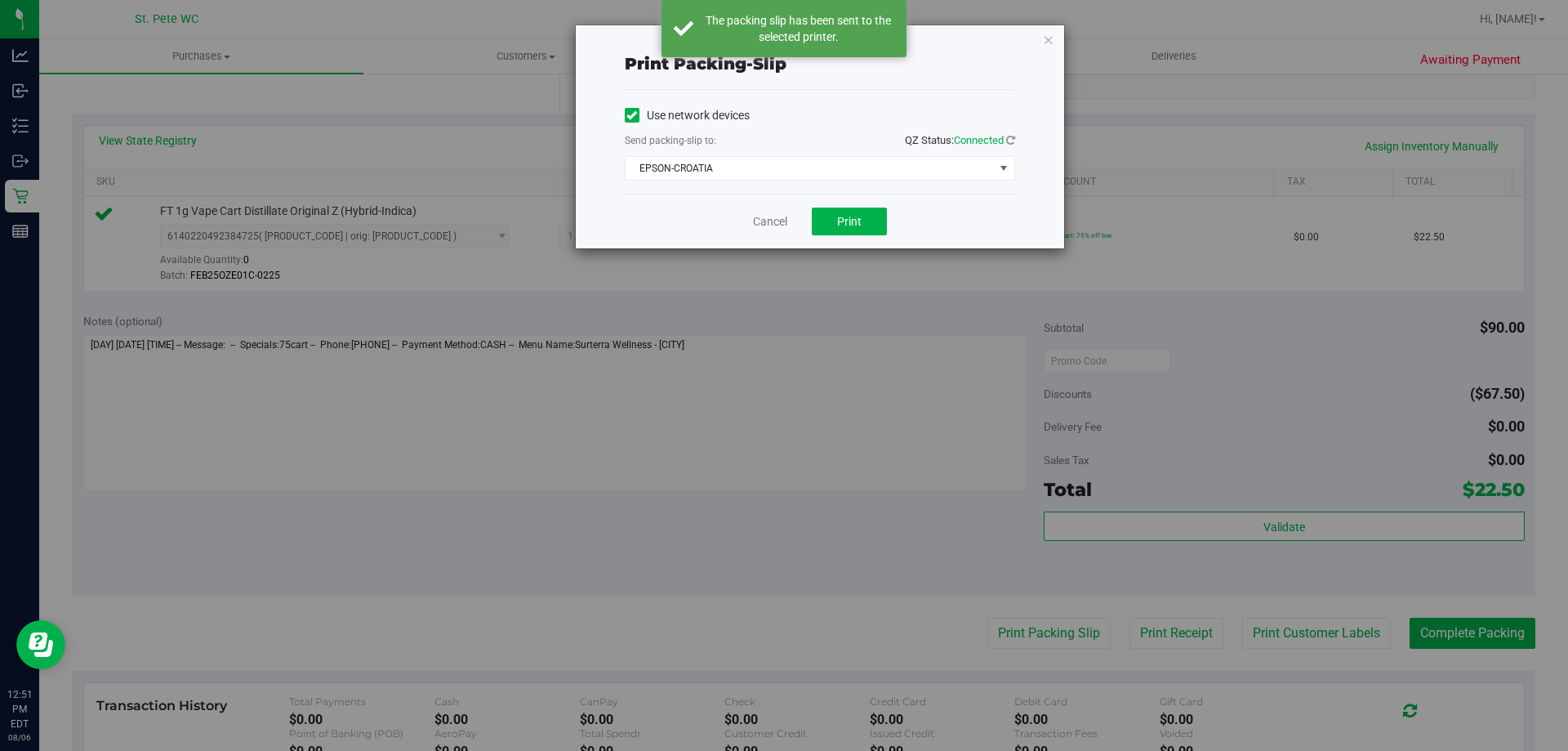 click at bounding box center (1049, 39) 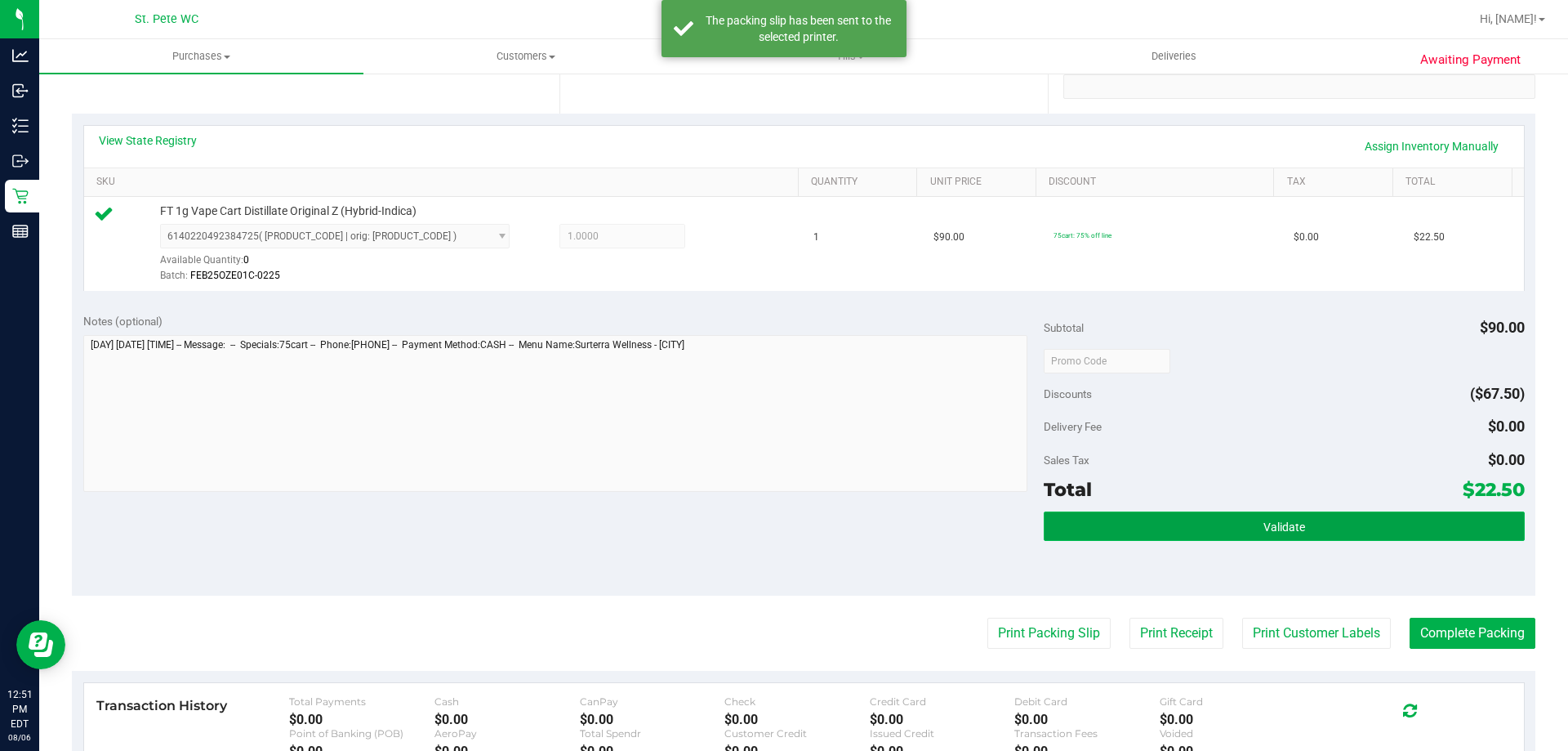 click on "Validate" at bounding box center [1284, 526] 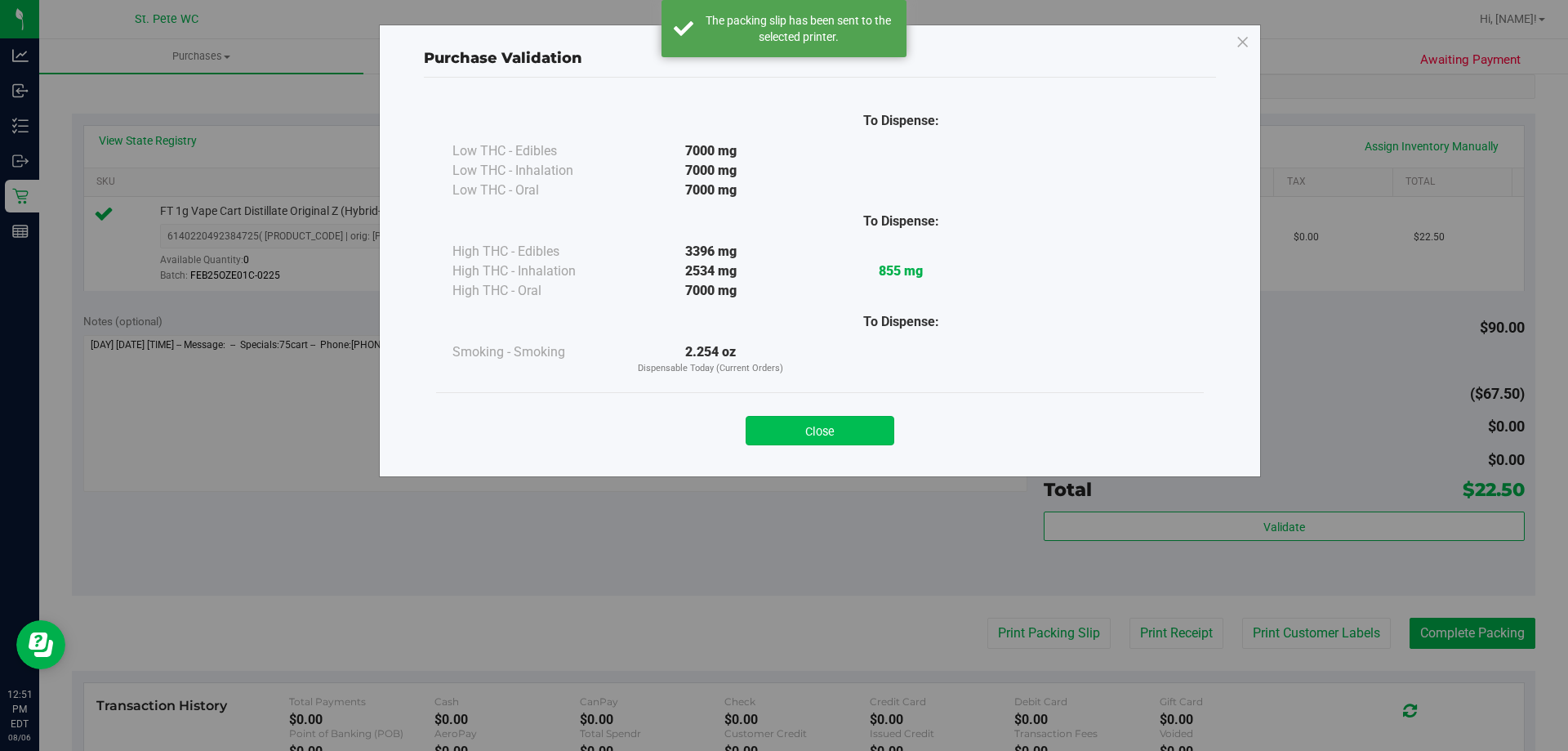 click on "Close" at bounding box center [820, 431] 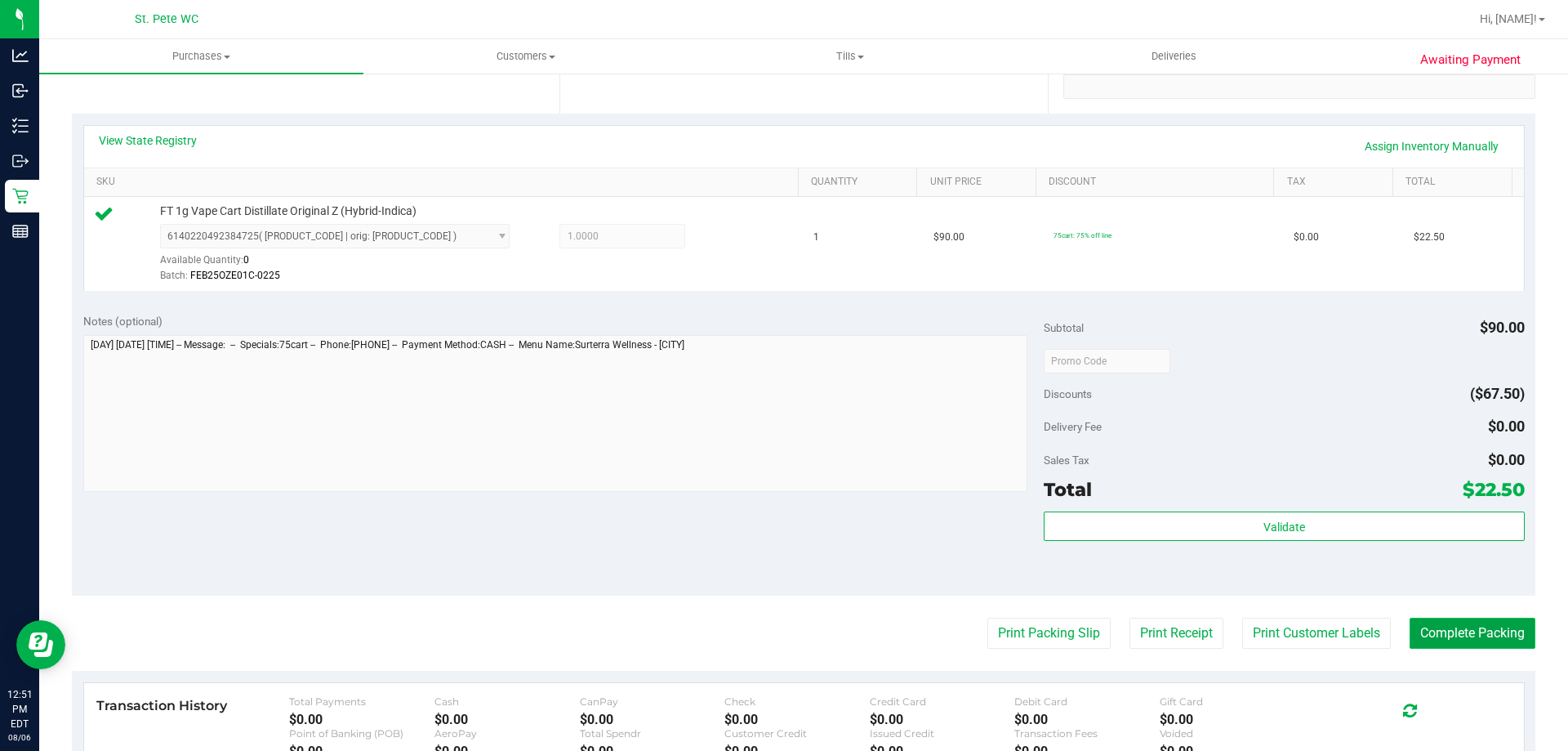 click on "Complete Packing" at bounding box center [1472, 633] 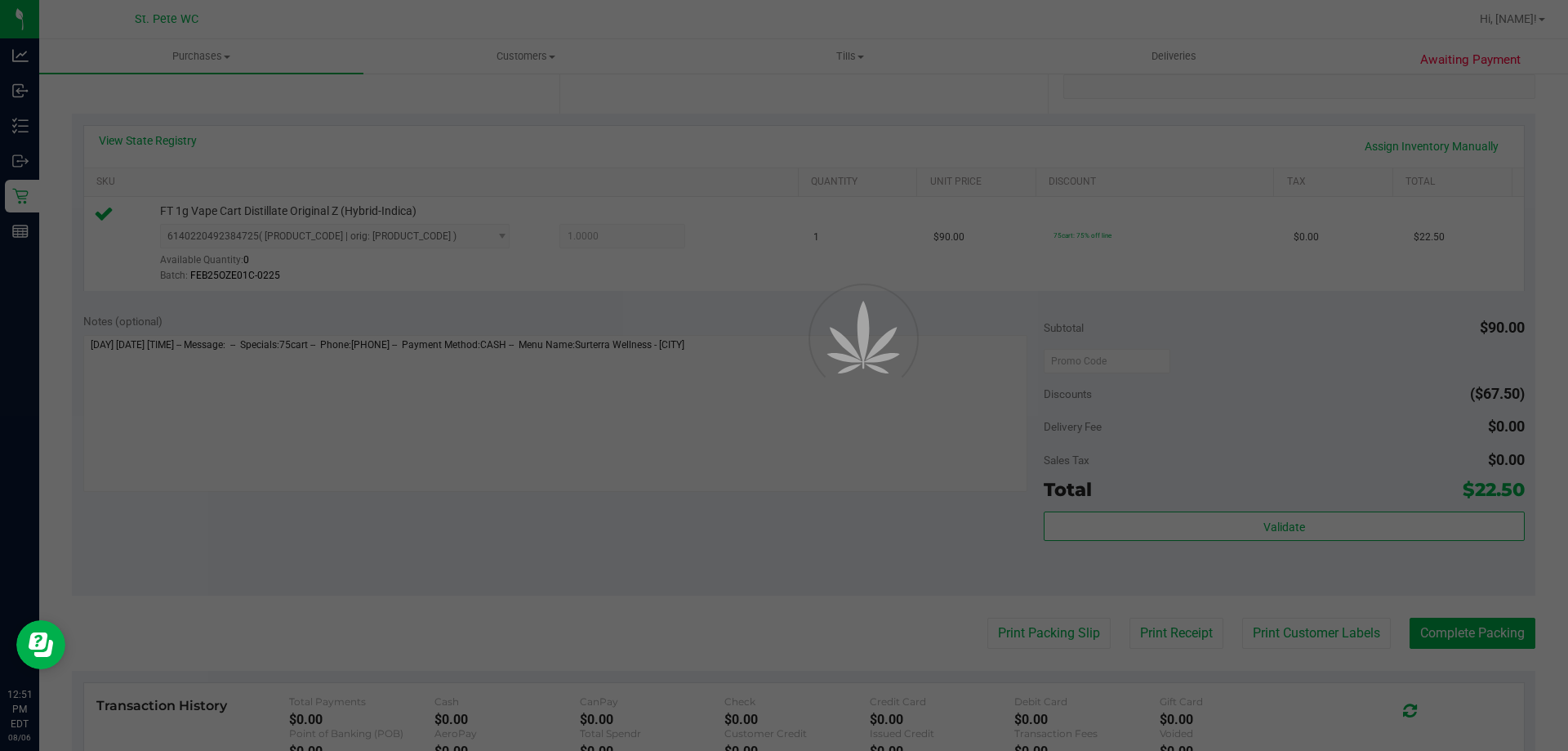 scroll, scrollTop: 0, scrollLeft: 0, axis: both 